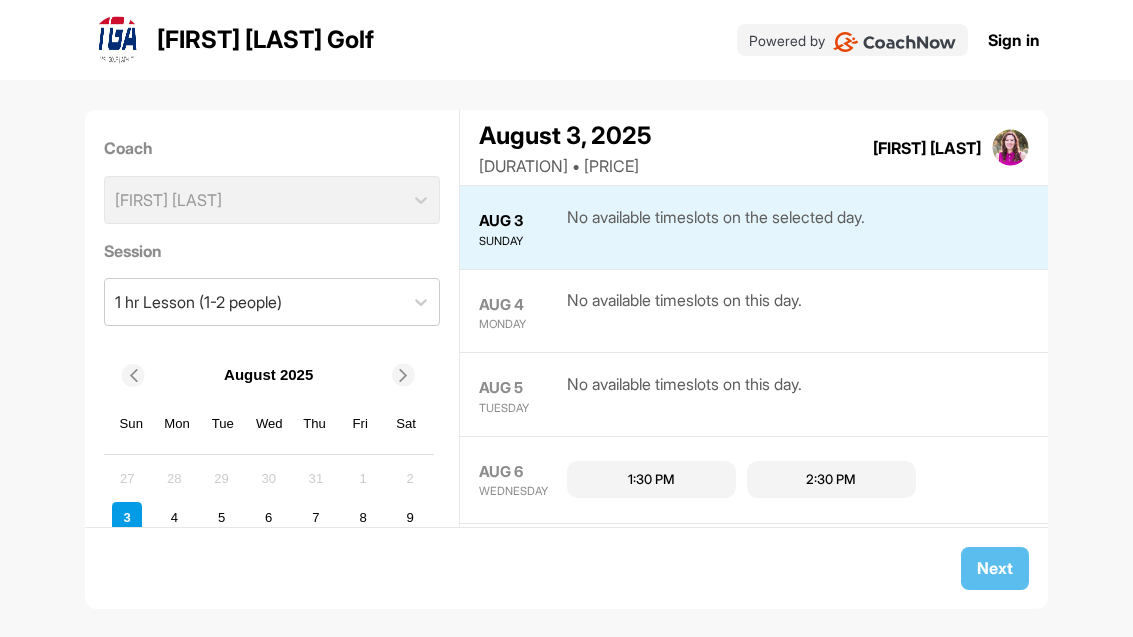 scroll, scrollTop: 61, scrollLeft: 0, axis: vertical 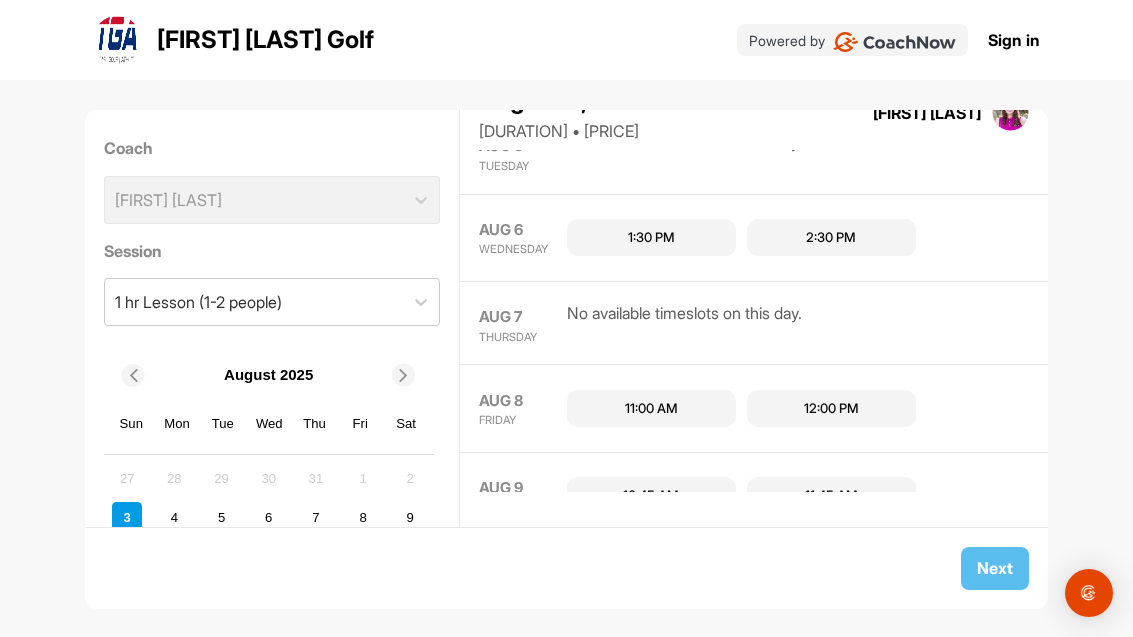 click on "2:30 PM" at bounding box center (831, 238) 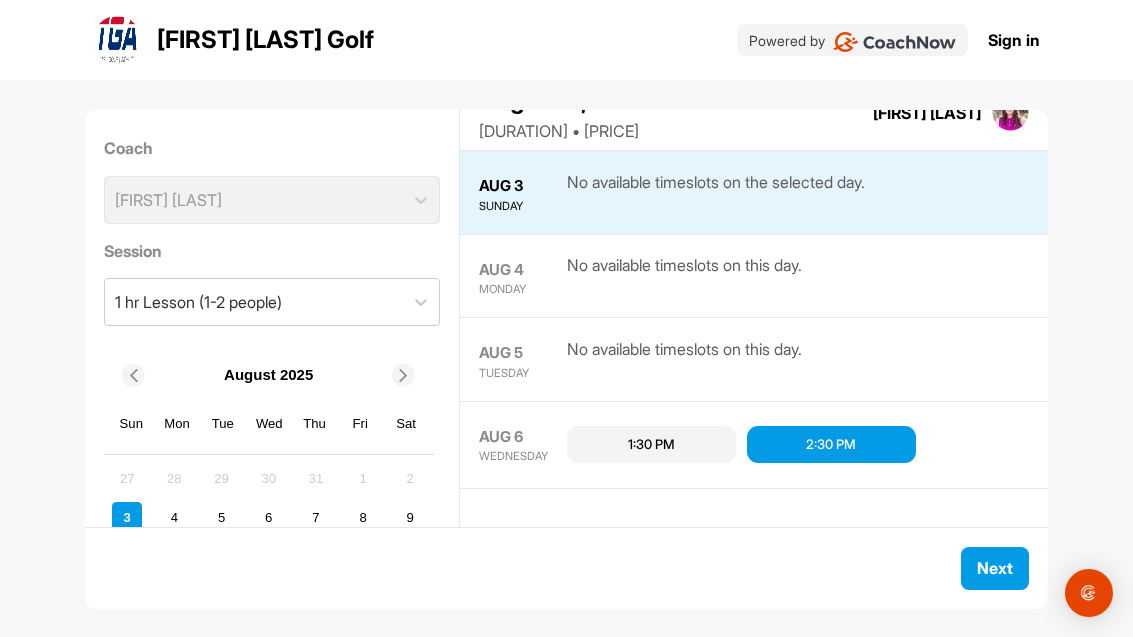 scroll, scrollTop: 0, scrollLeft: 0, axis: both 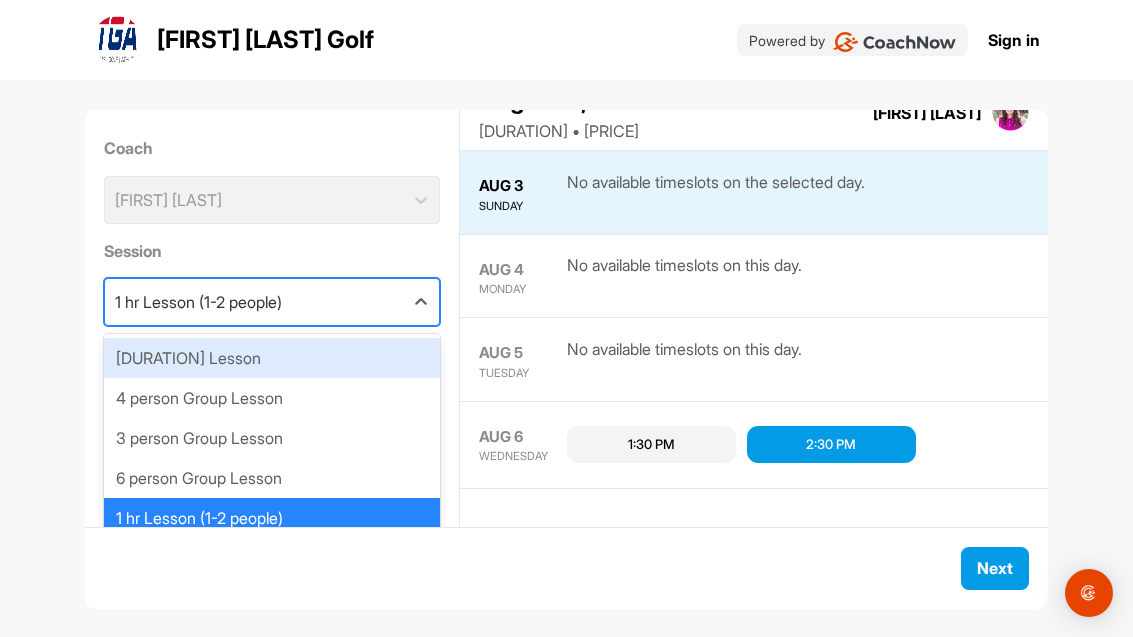 click on "[DURATION] Lesson" at bounding box center [272, 358] 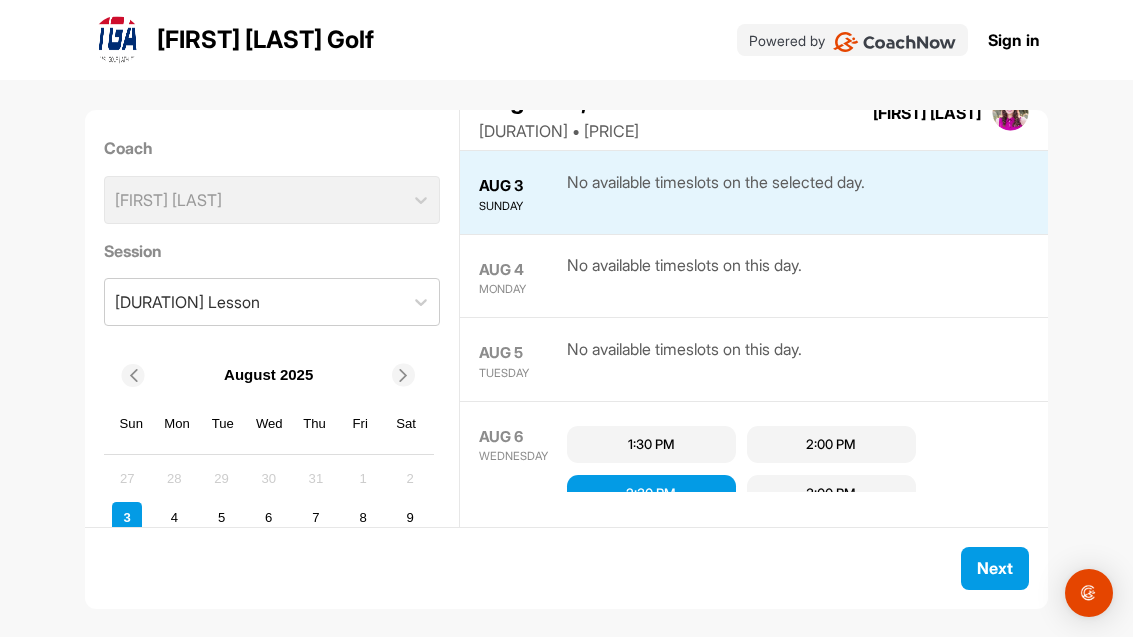 scroll, scrollTop: 35, scrollLeft: 0, axis: vertical 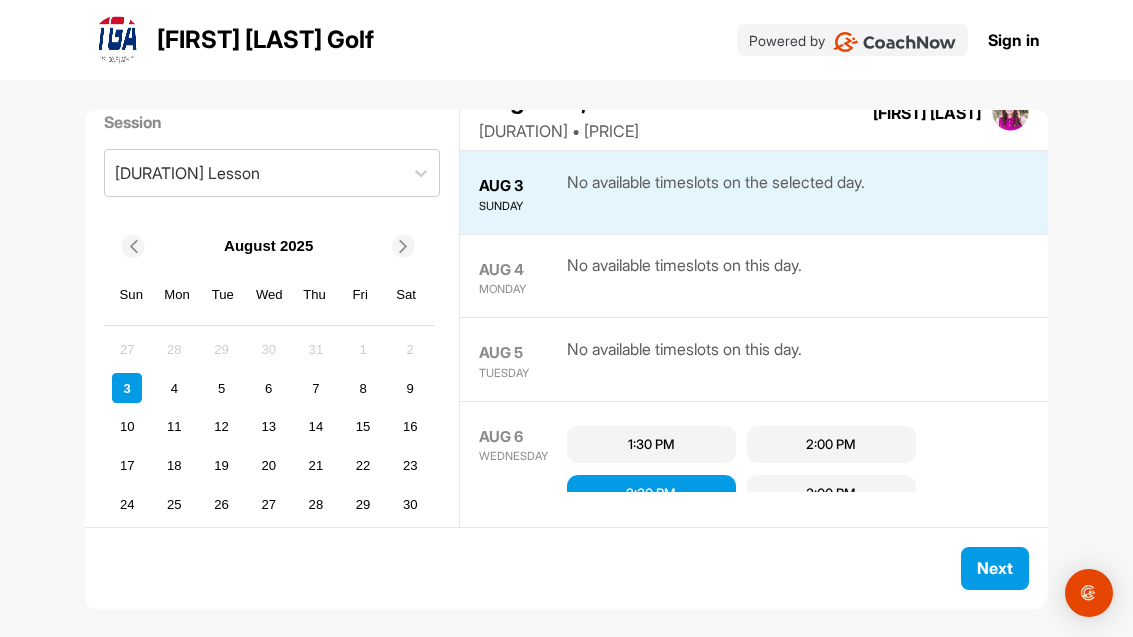 click on "2:00 PM" at bounding box center [831, 445] 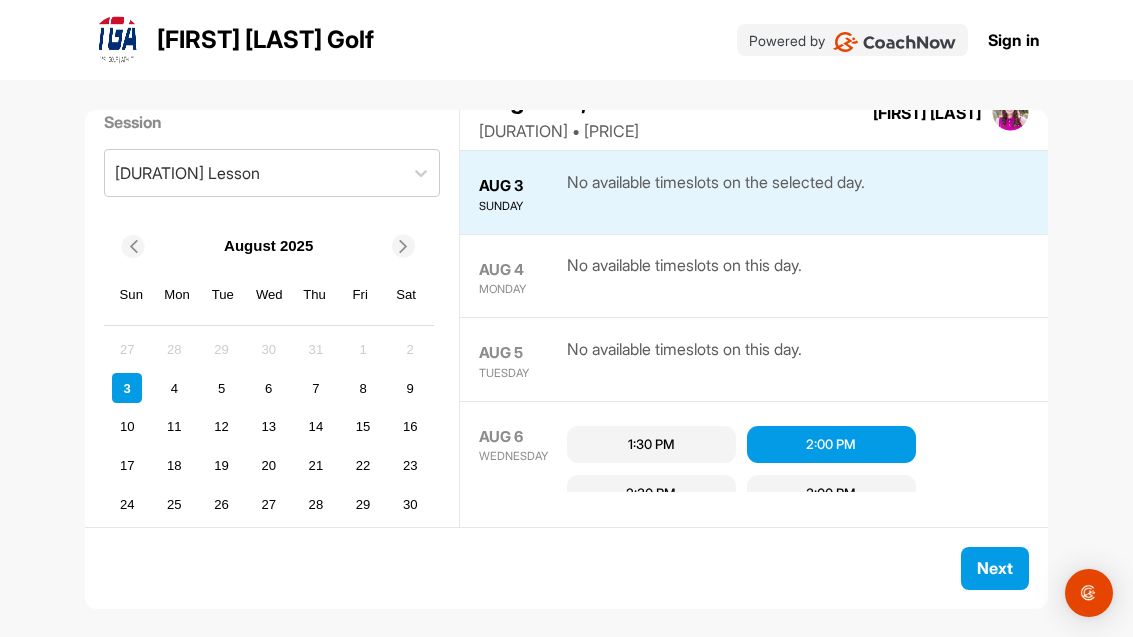 click on "Next" at bounding box center [995, 568] 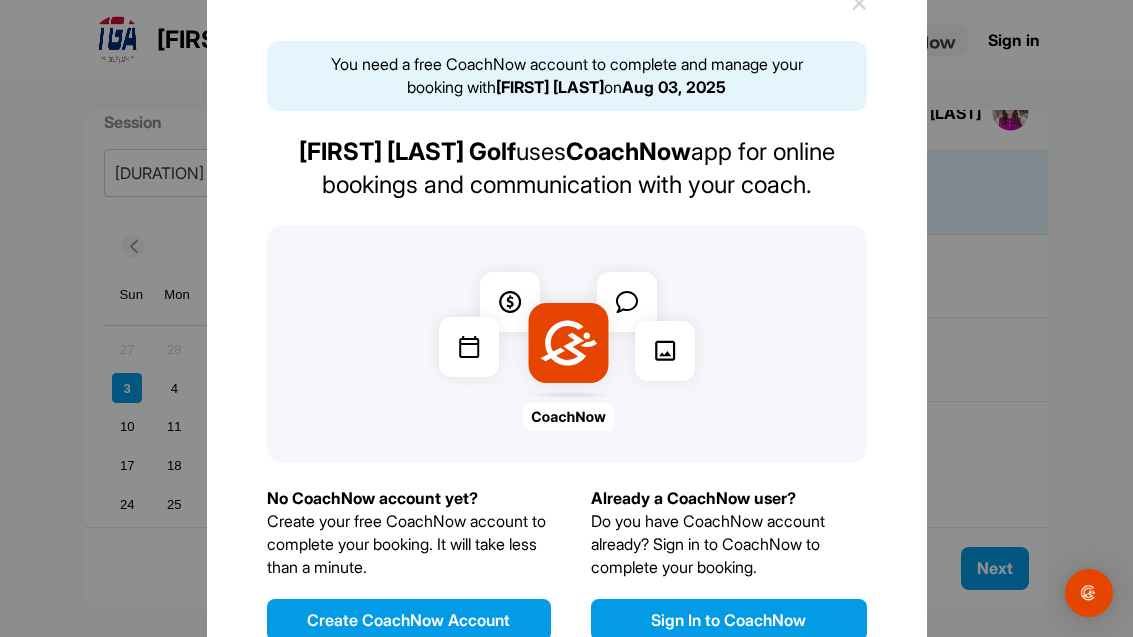 scroll, scrollTop: 65, scrollLeft: 0, axis: vertical 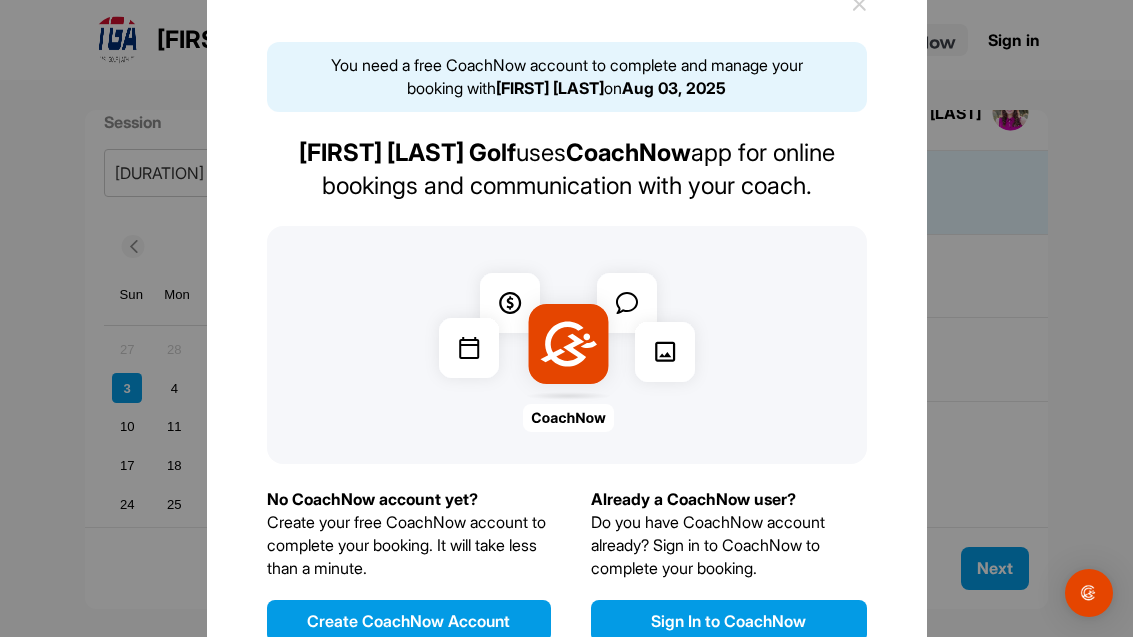 click on "Sign In to CoachNow" at bounding box center [729, 621] 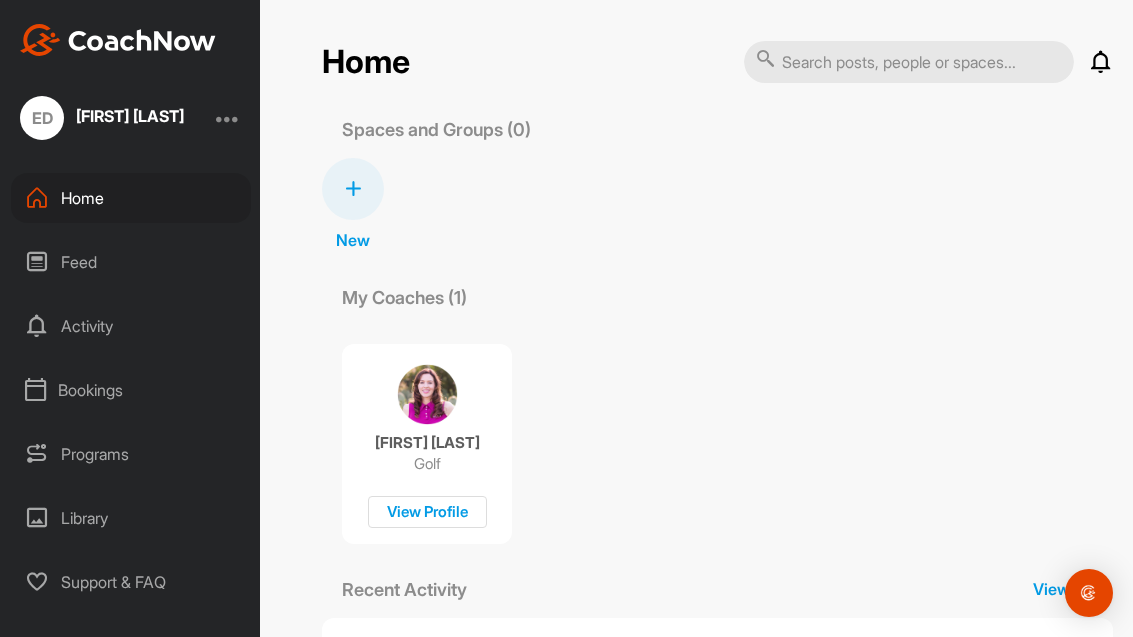 scroll, scrollTop: 0, scrollLeft: 0, axis: both 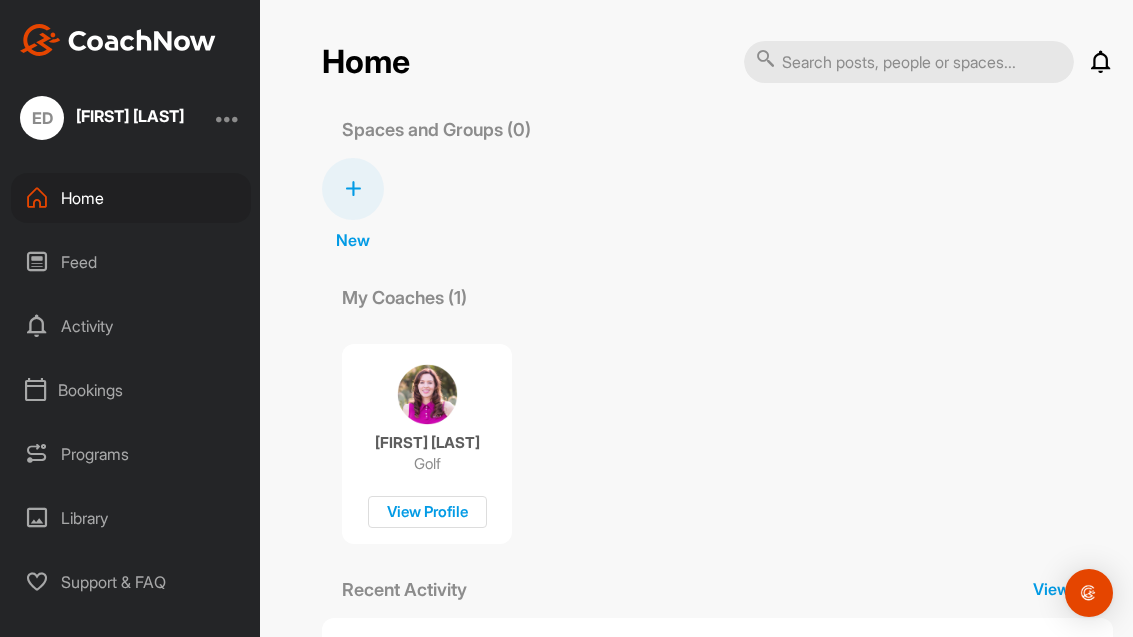 click on "Bookings" at bounding box center (131, 390) 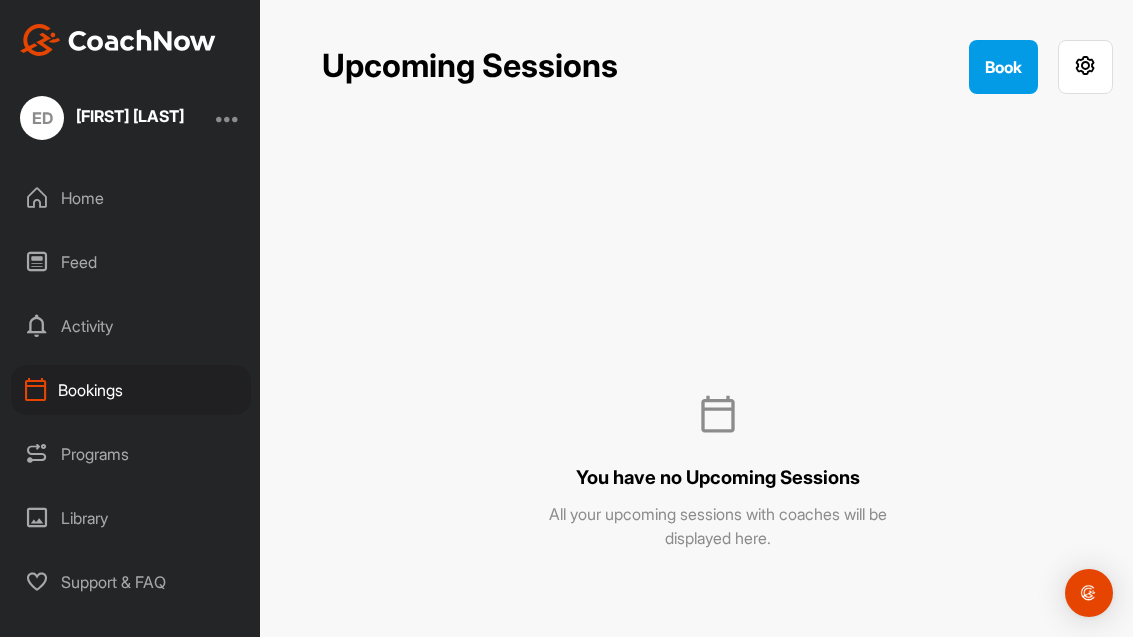 click on "Book" at bounding box center (1003, 67) 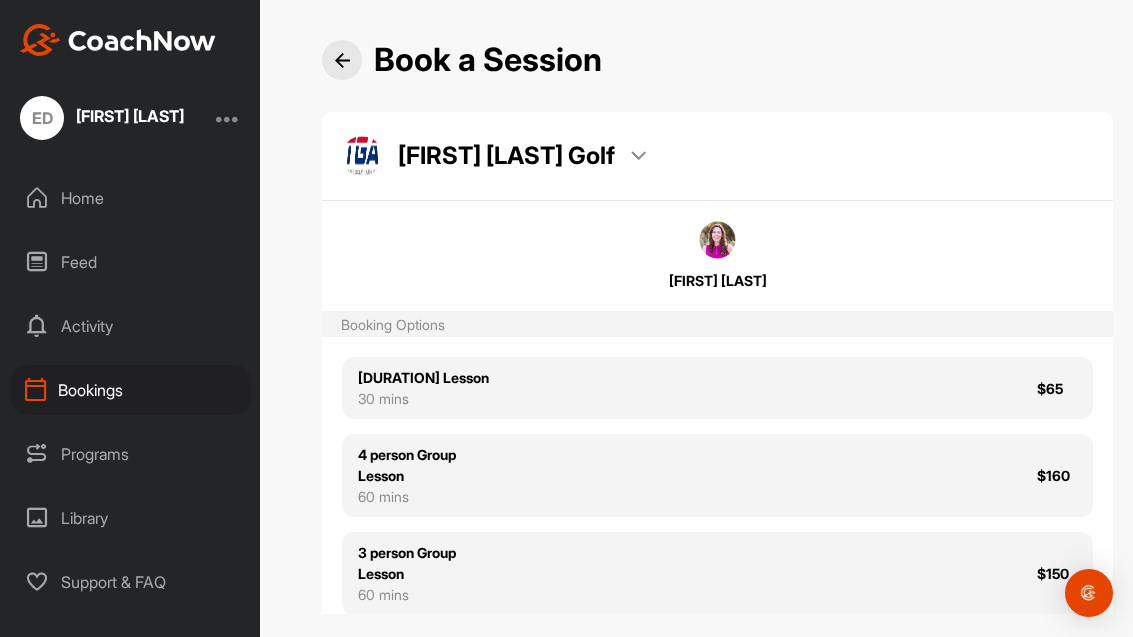 click on "[DURATION] Lesson [DURATION] [PRICE]" at bounding box center (717, 388) 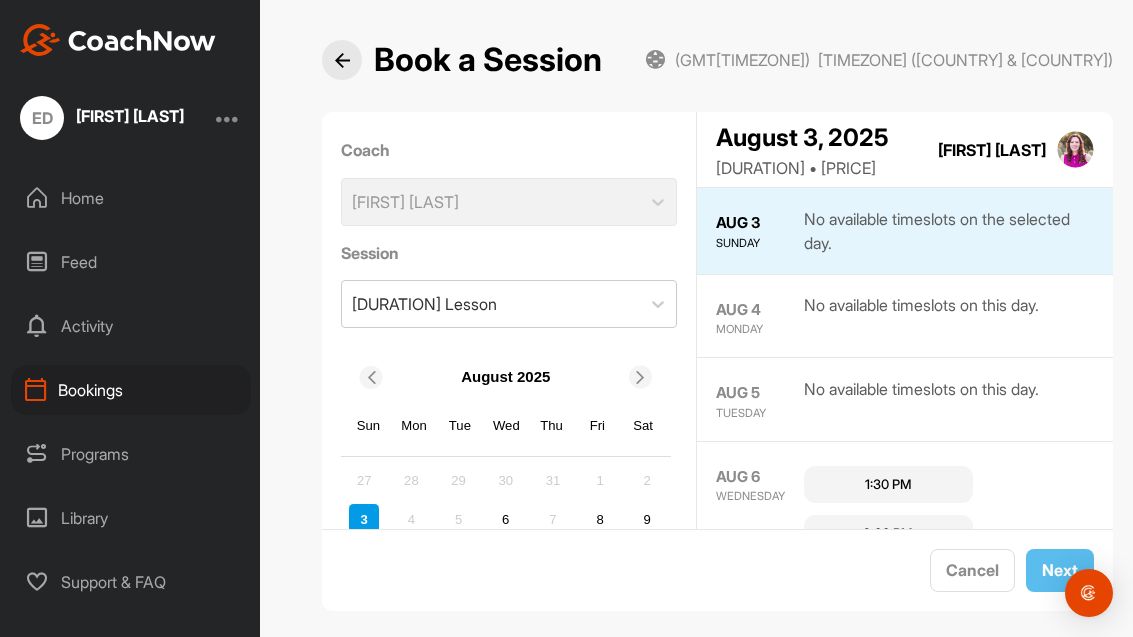 scroll, scrollTop: 16, scrollLeft: 0, axis: vertical 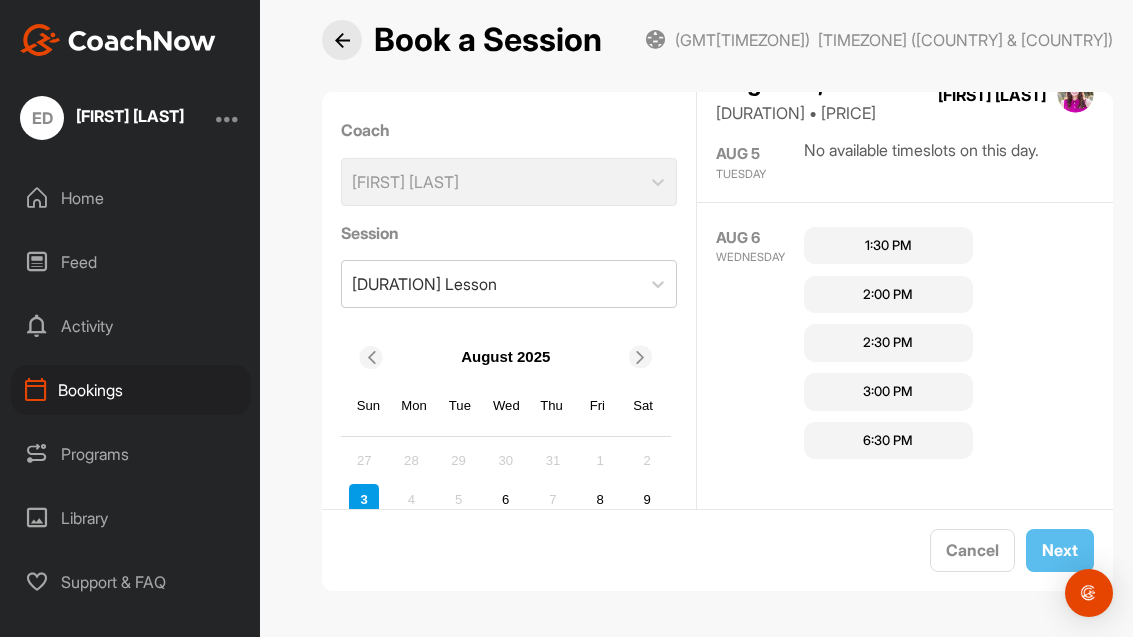 click on "2:00 PM" at bounding box center [888, 295] 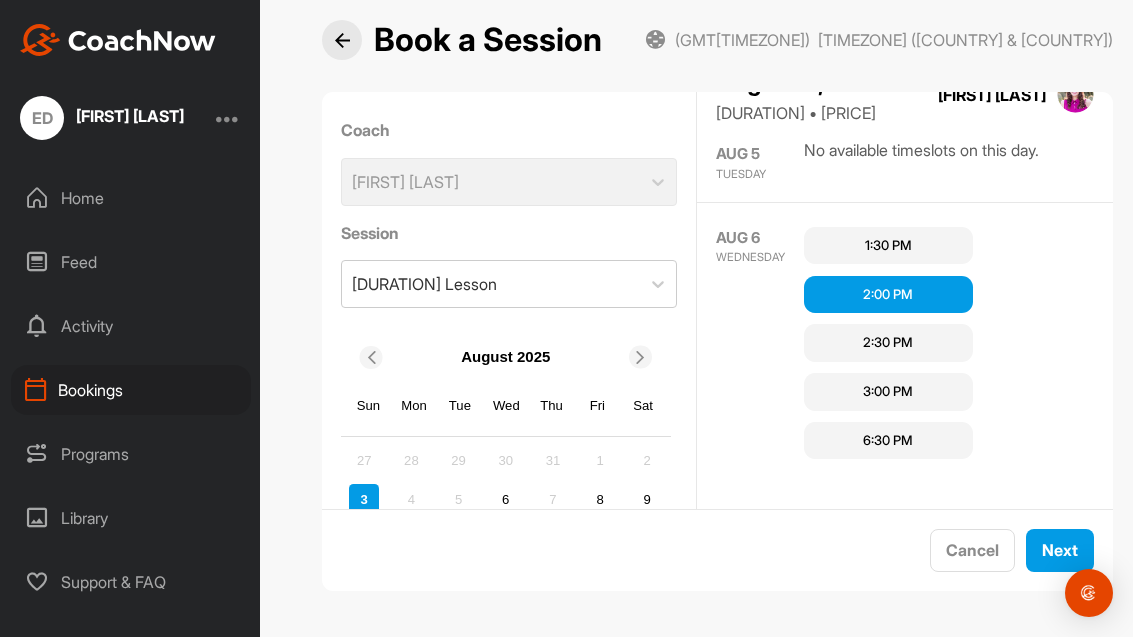 click on "Next" at bounding box center [1060, 550] 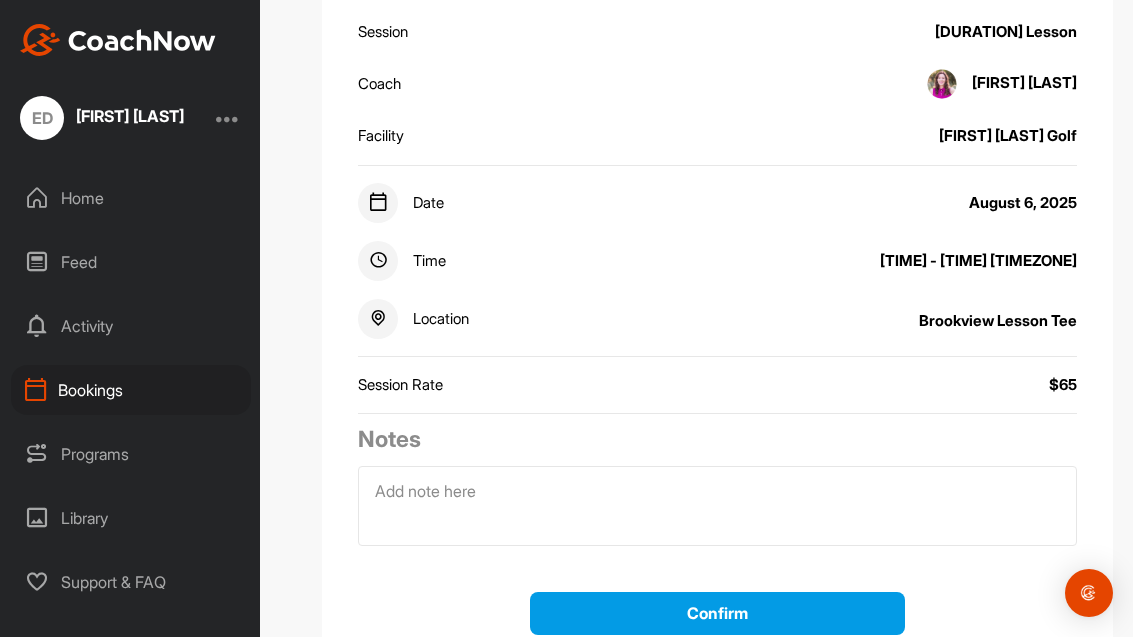 scroll, scrollTop: 274, scrollLeft: 0, axis: vertical 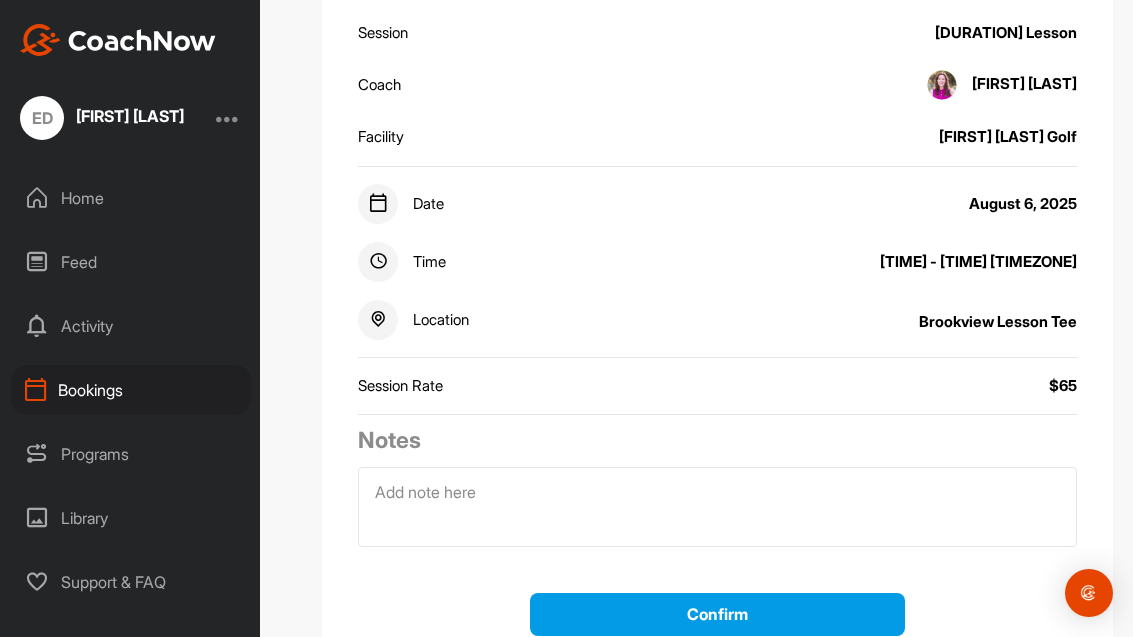 click on "Confirm" at bounding box center [717, 614] 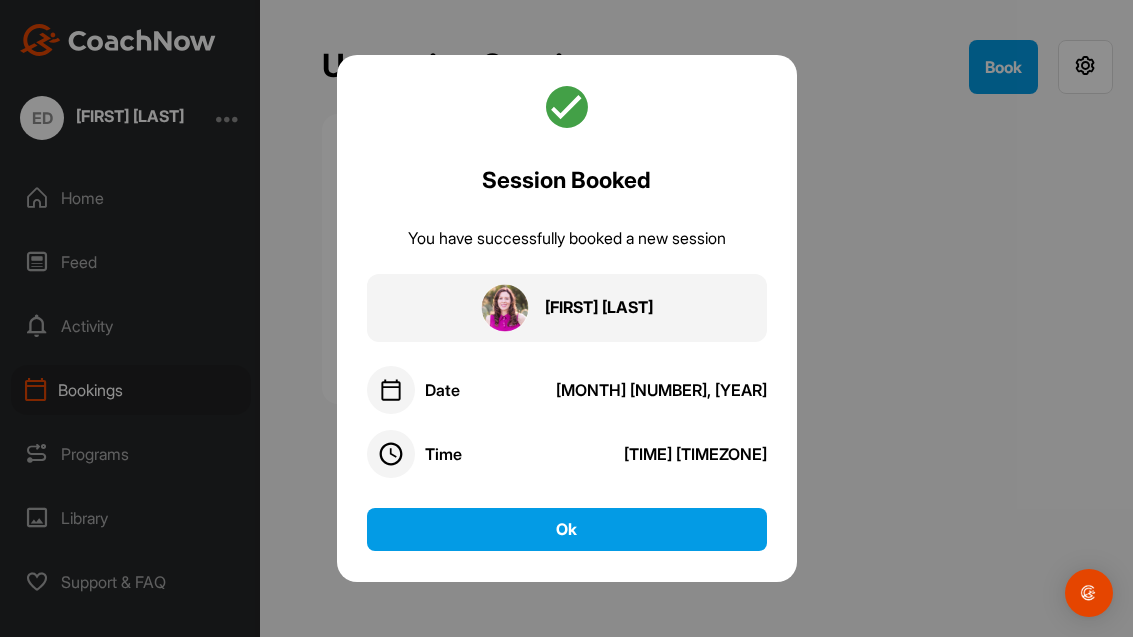 click on "Ok" at bounding box center [567, 529] 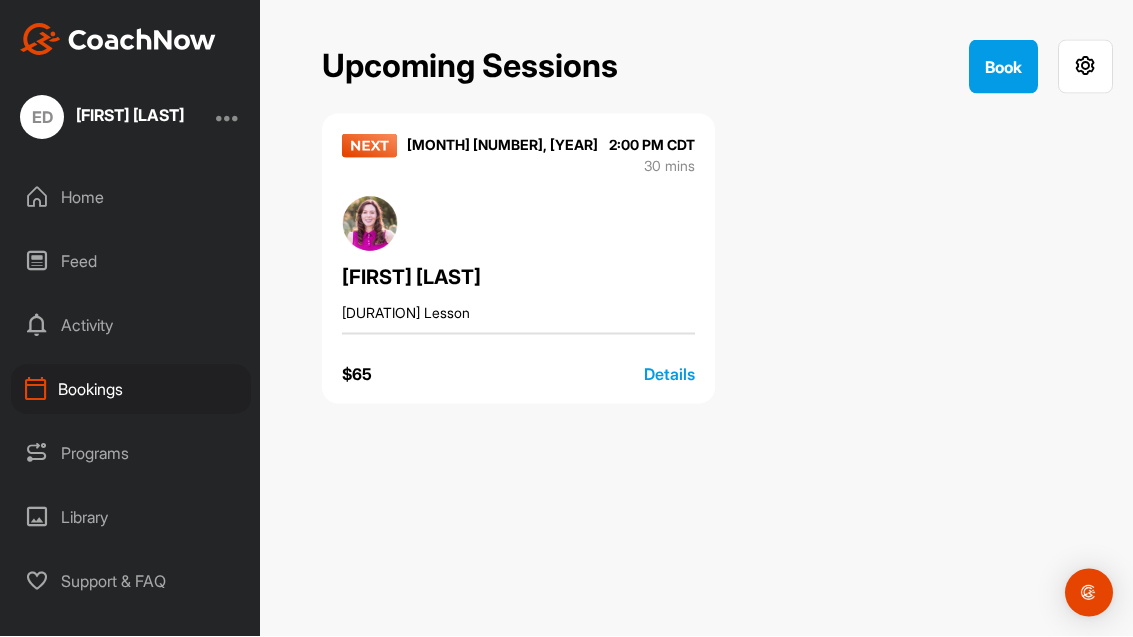 scroll, scrollTop: 0, scrollLeft: 0, axis: both 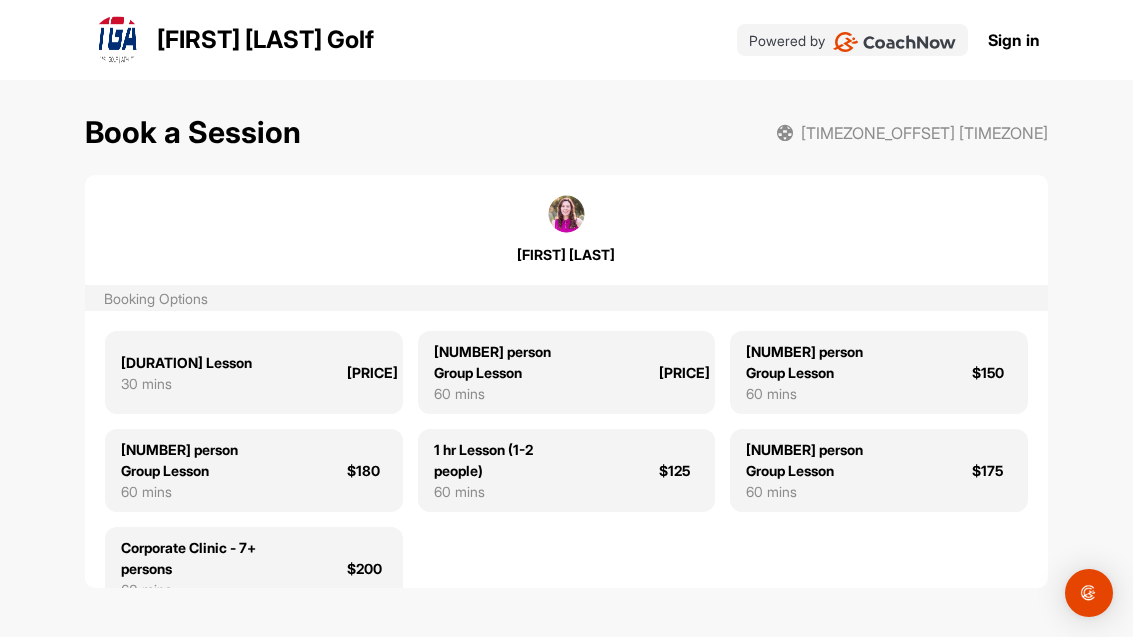 click on "[DURATION] Lesson" at bounding box center (186, 362) 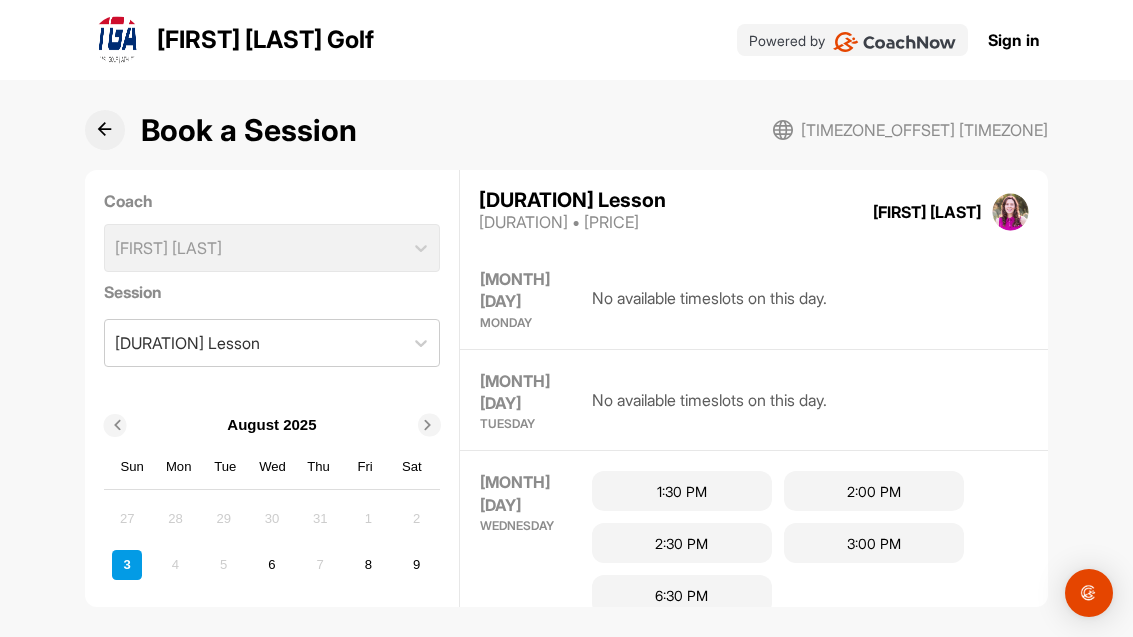 scroll, scrollTop: 110, scrollLeft: 0, axis: vertical 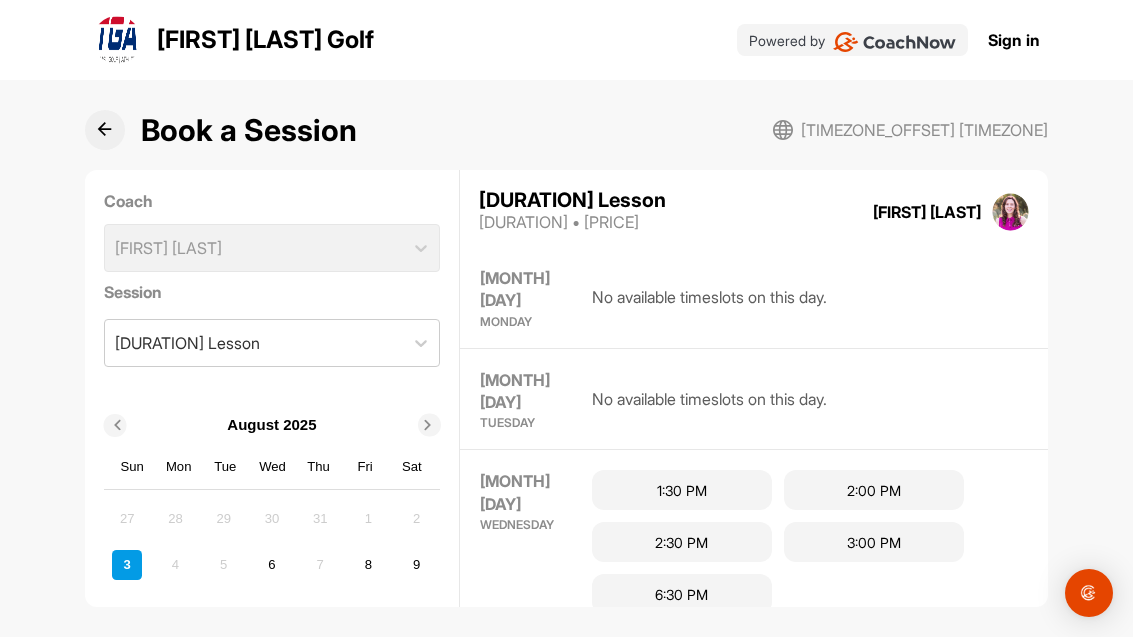 click on "2:00 PM" at bounding box center (874, 490) 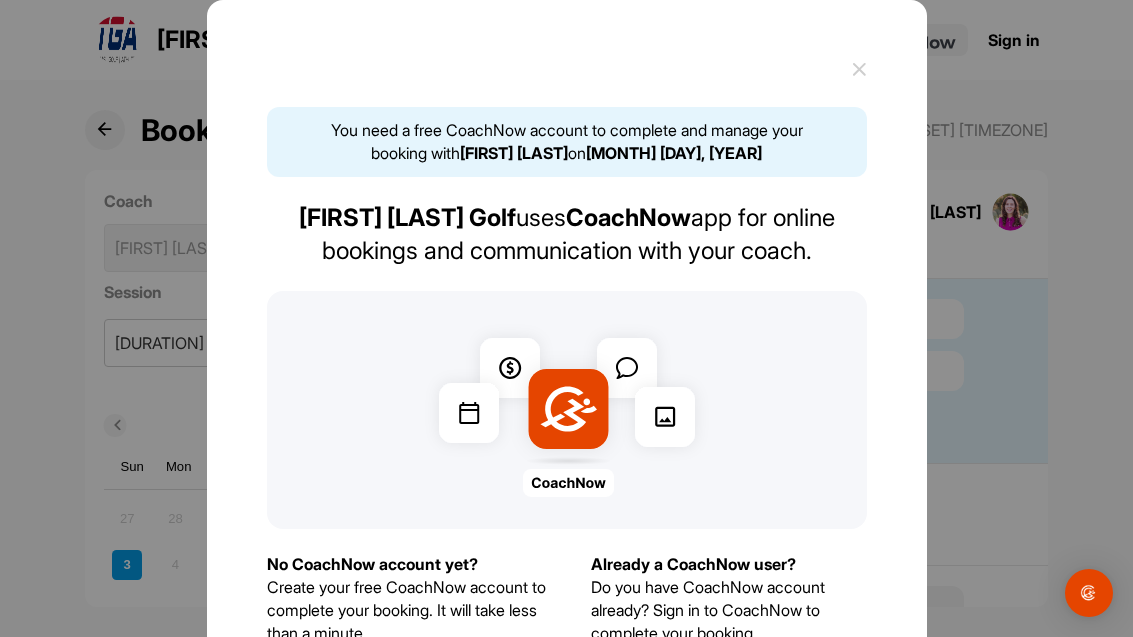 scroll, scrollTop: 273, scrollLeft: 0, axis: vertical 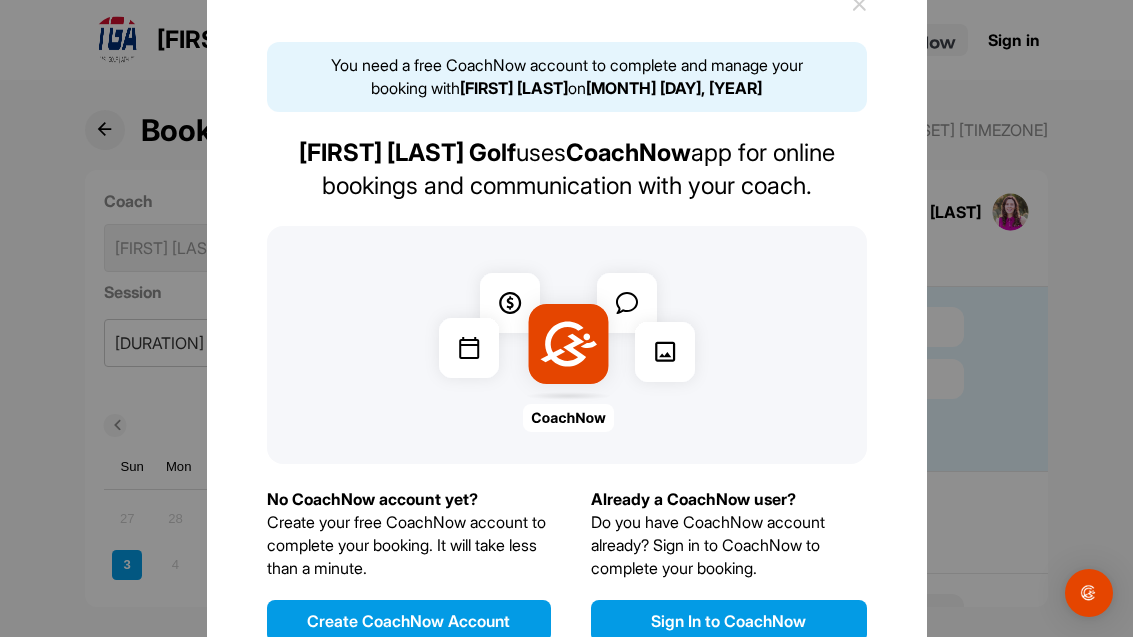 click on "Create CoachNow Account" at bounding box center (409, 621) 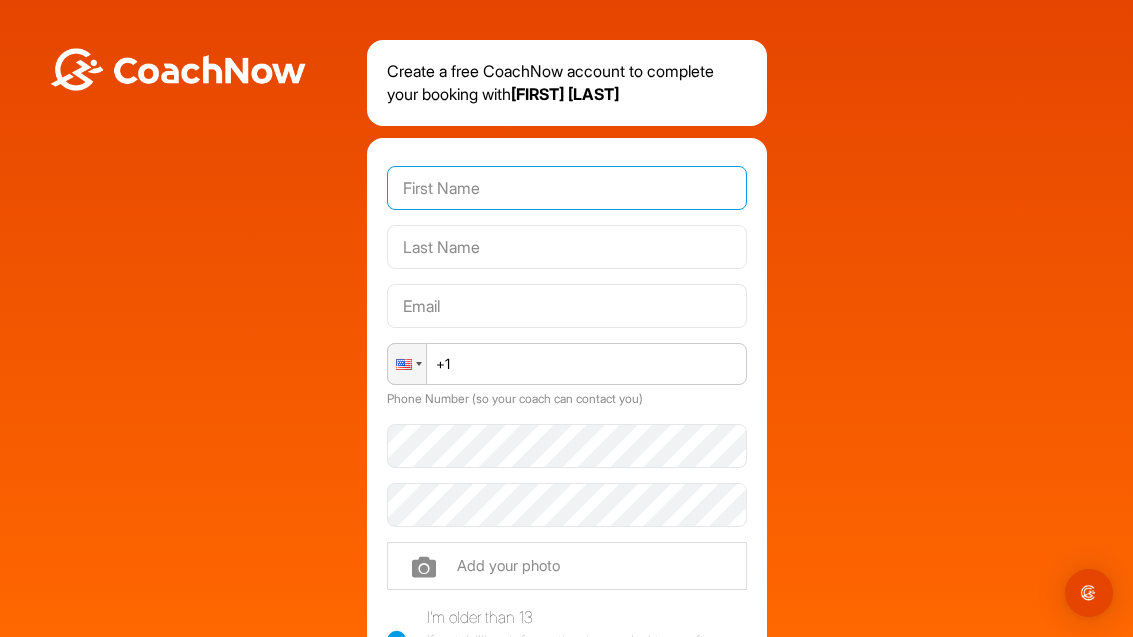 click at bounding box center (567, 188) 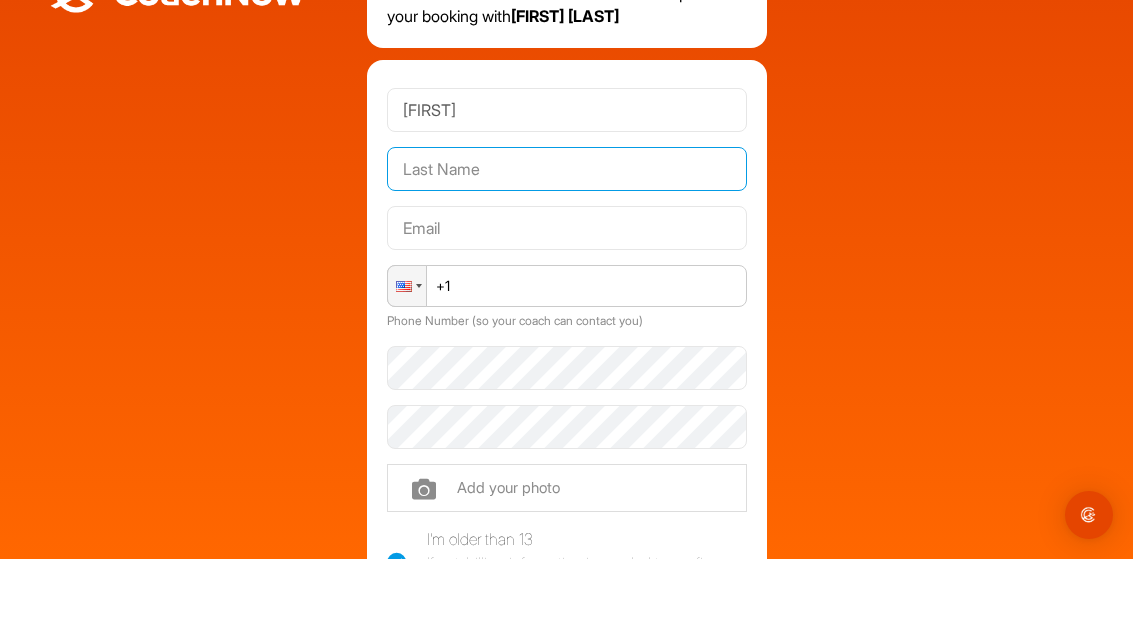 type on "[LAST]" 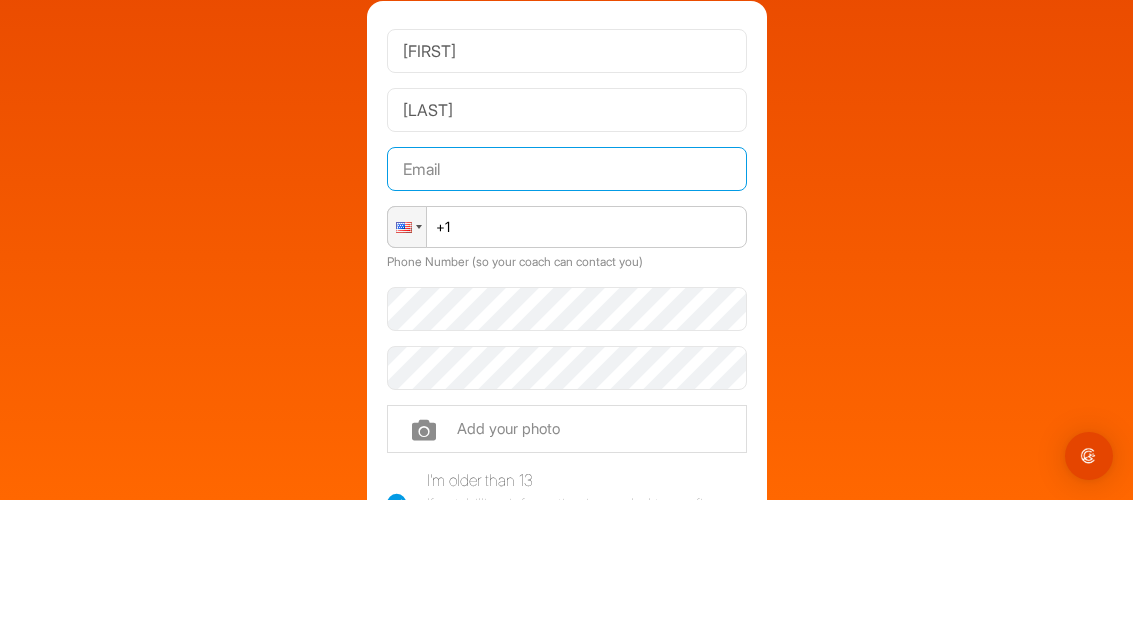 type on "[EMAIL]" 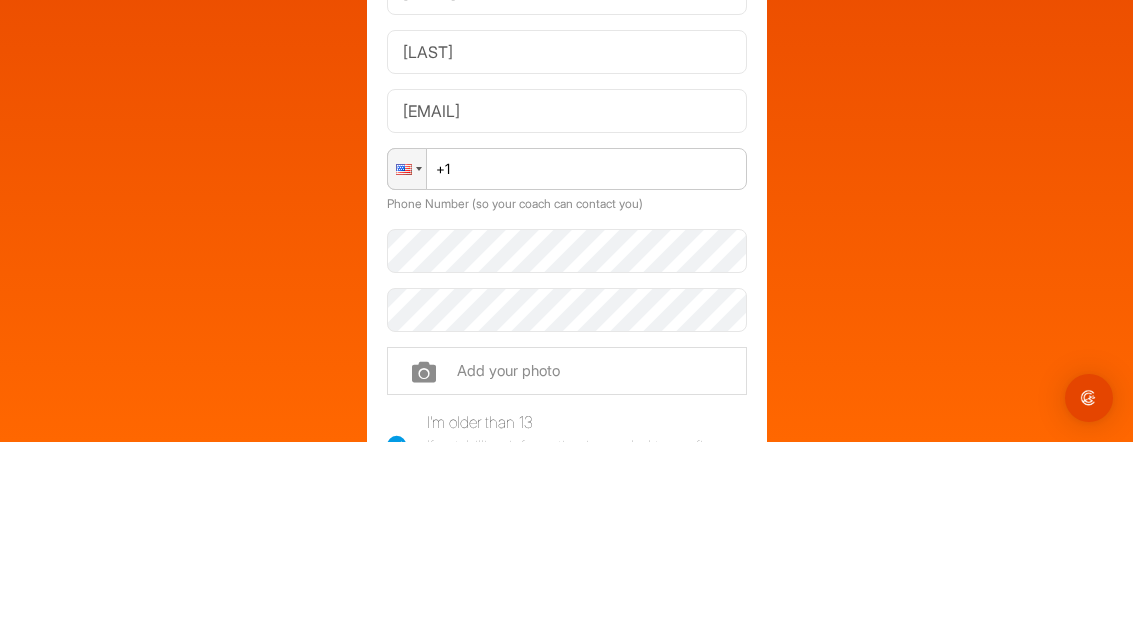 type on "[PHONE]" 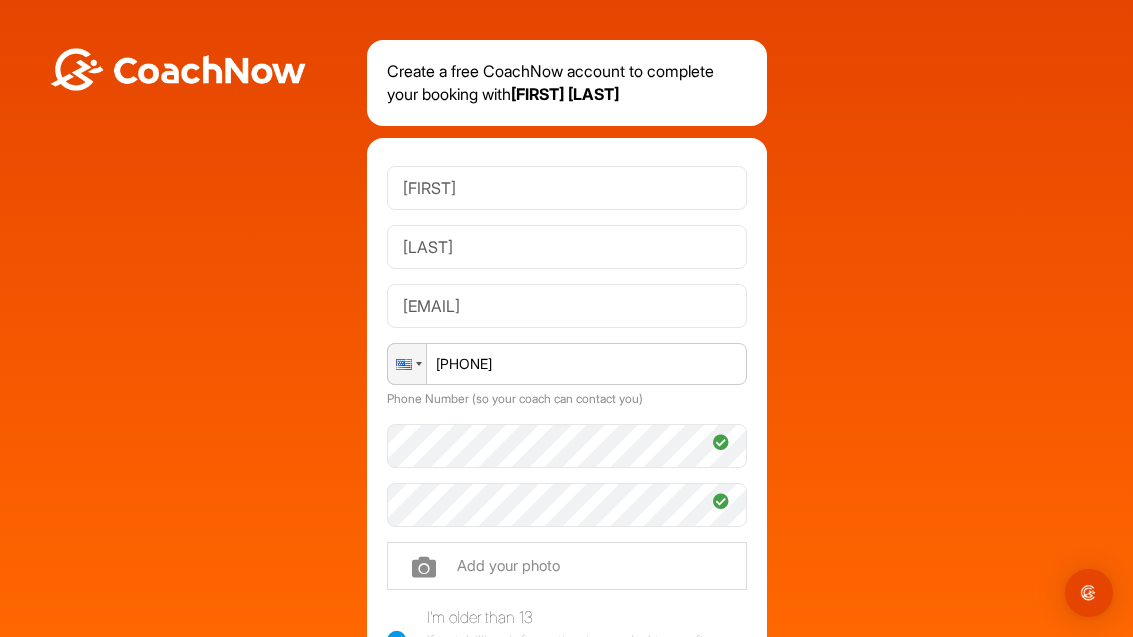 scroll, scrollTop: 0, scrollLeft: 0, axis: both 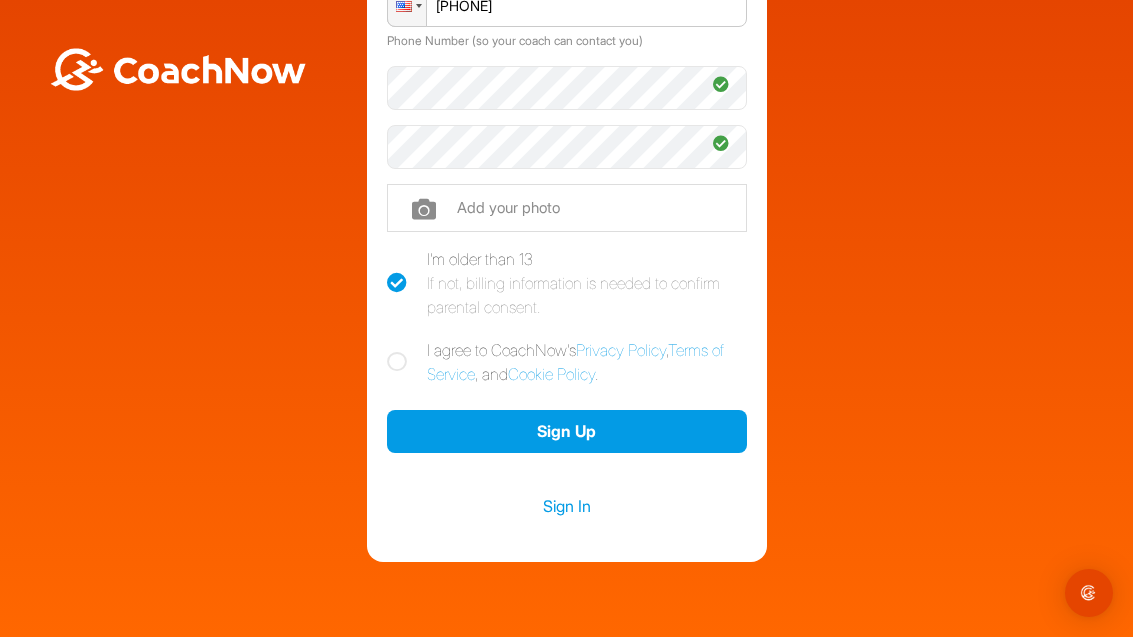 click at bounding box center [397, 362] 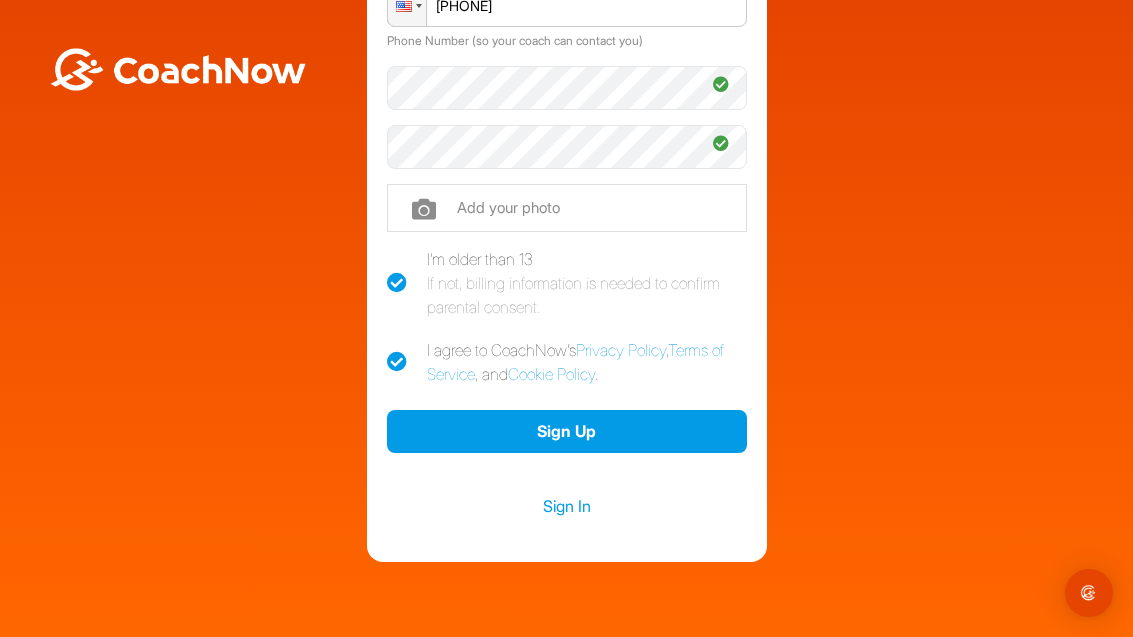 click on "Sign Up" at bounding box center [567, 431] 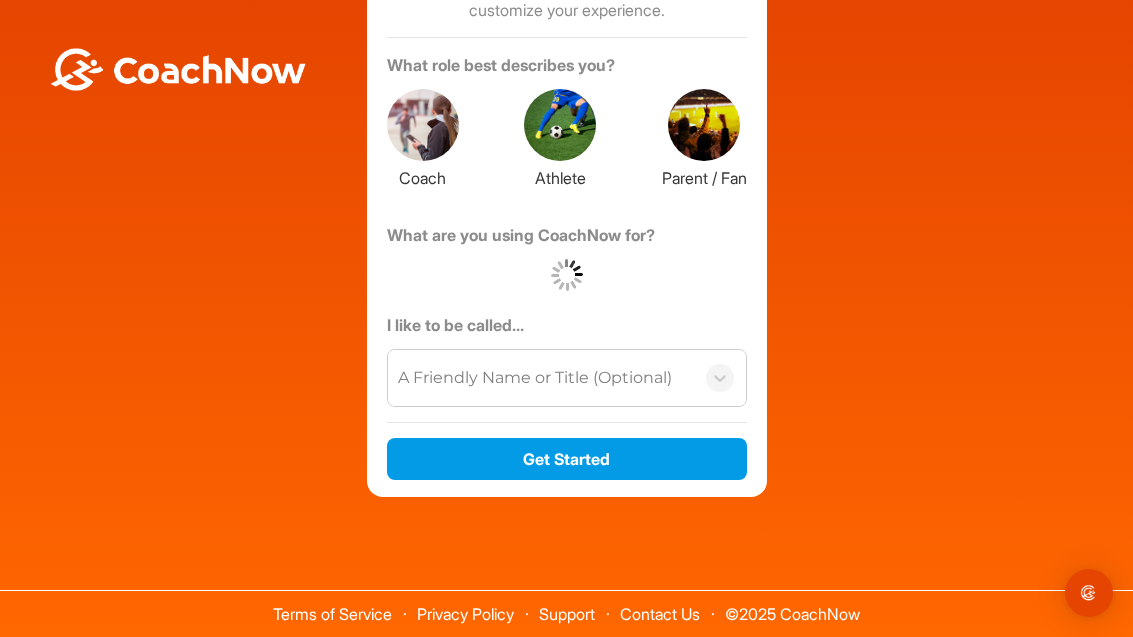 scroll, scrollTop: 165, scrollLeft: 0, axis: vertical 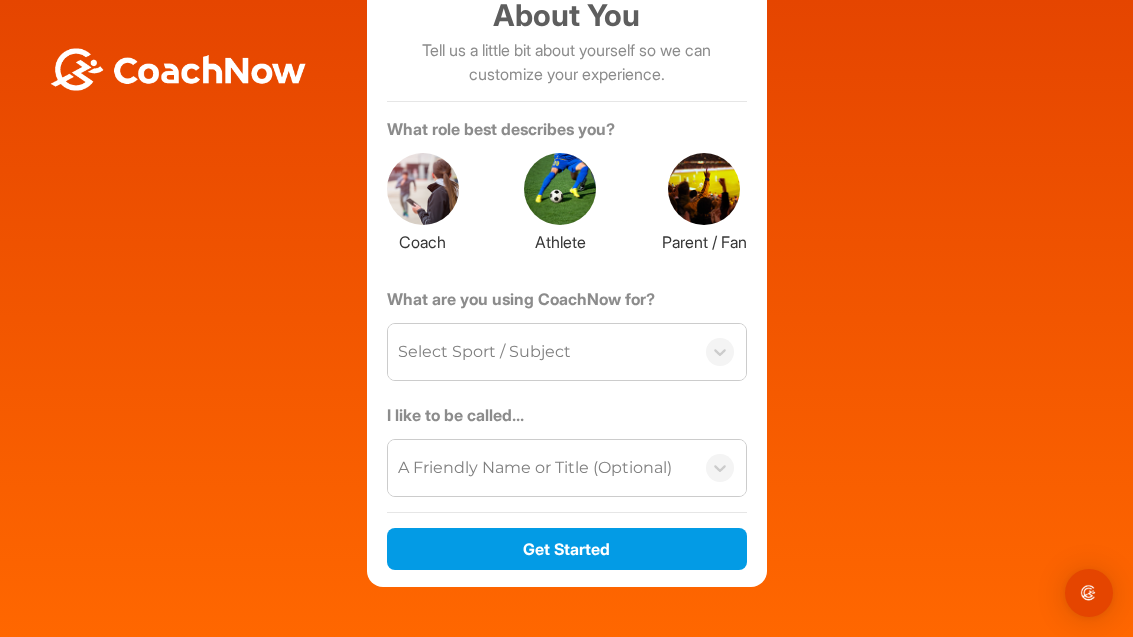 click at bounding box center (704, 189) 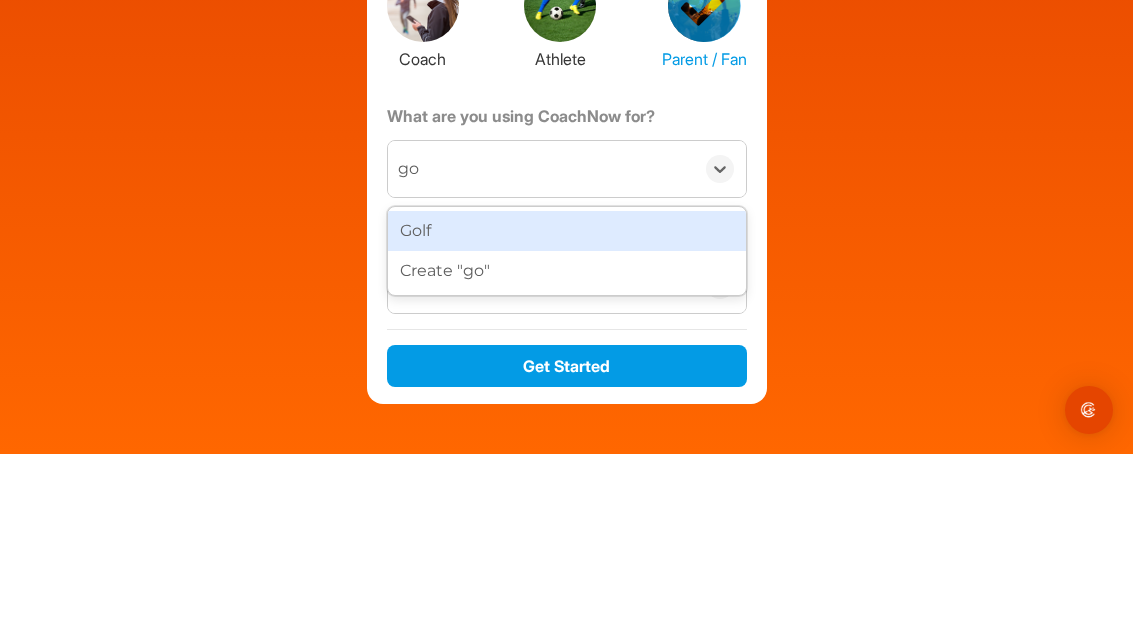 type on "gol" 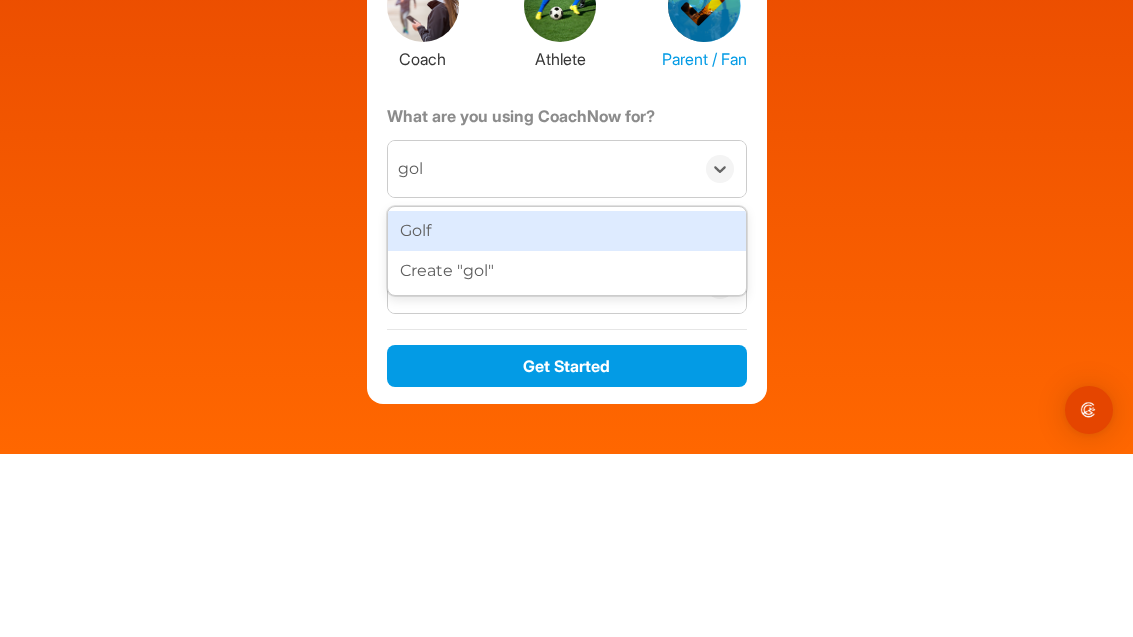 click on "Golf" at bounding box center [567, 414] 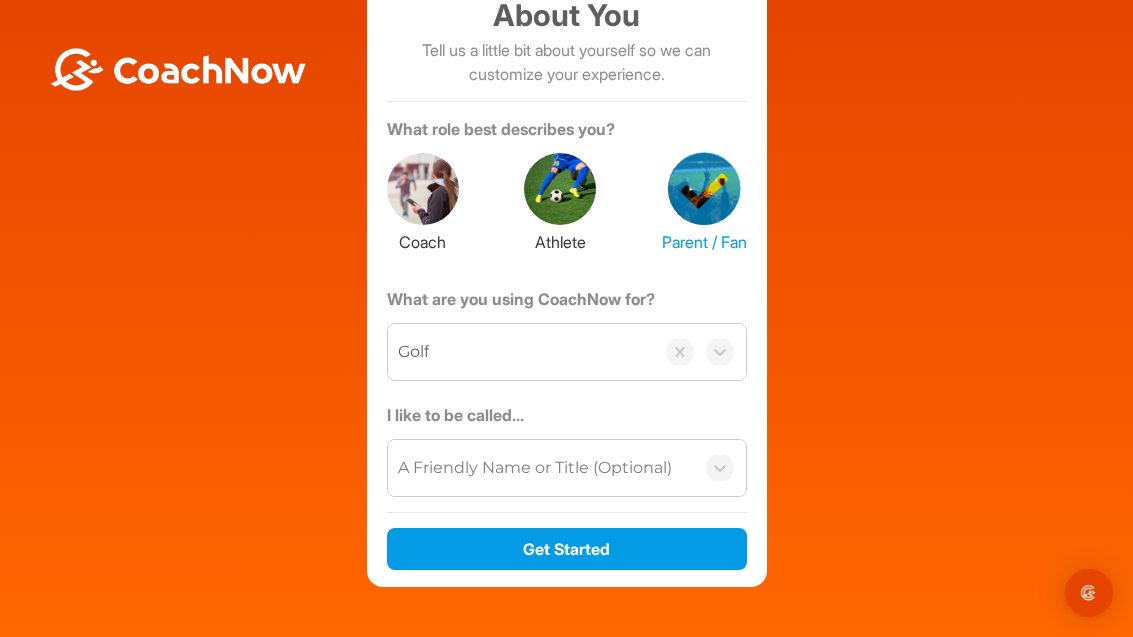 click on "Get Started" at bounding box center (567, 549) 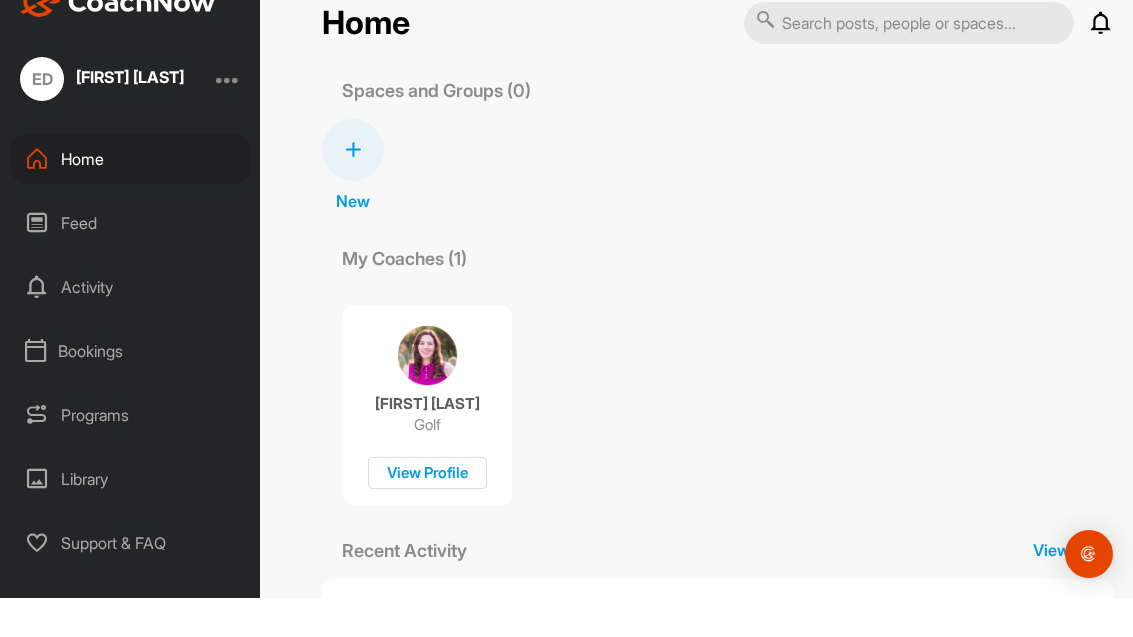scroll, scrollTop: 0, scrollLeft: 0, axis: both 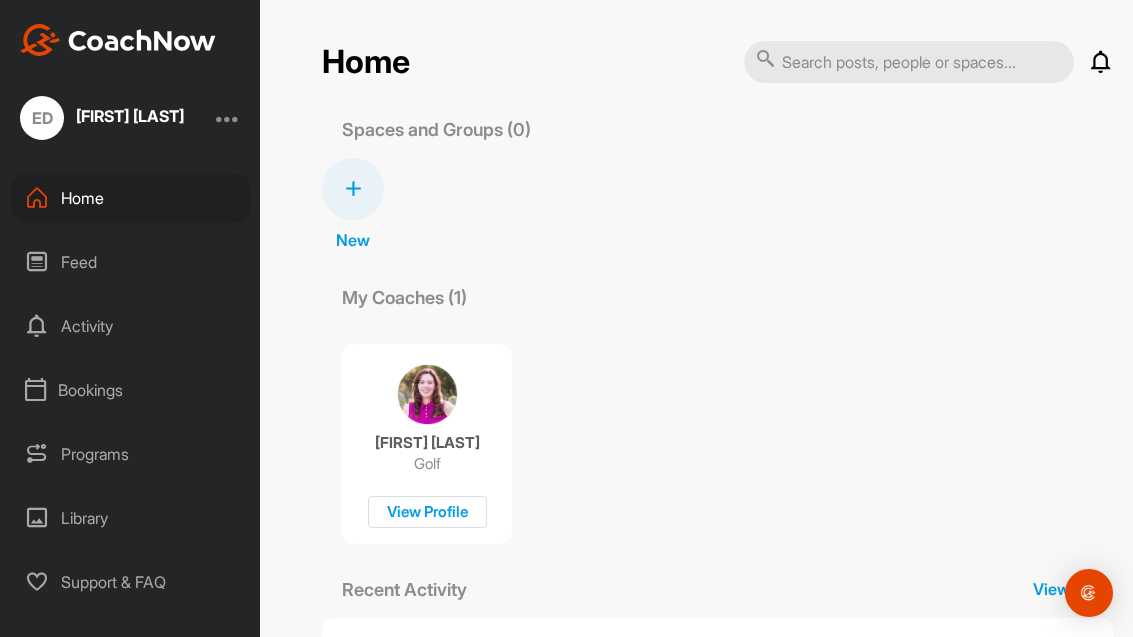 click at bounding box center [427, 394] 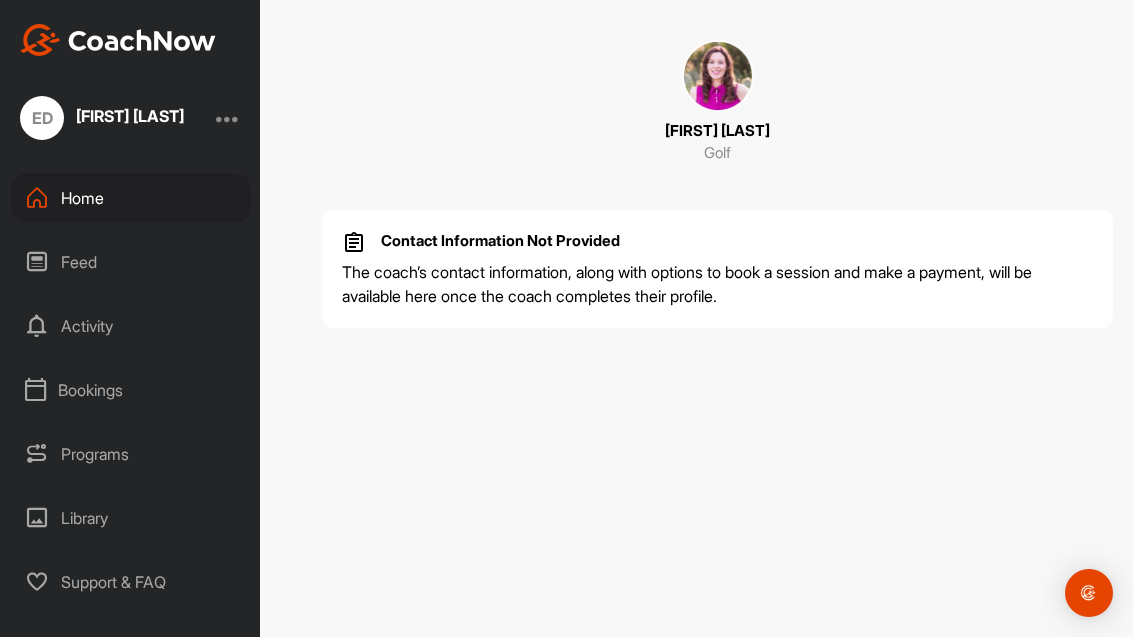 scroll, scrollTop: 64, scrollLeft: 0, axis: vertical 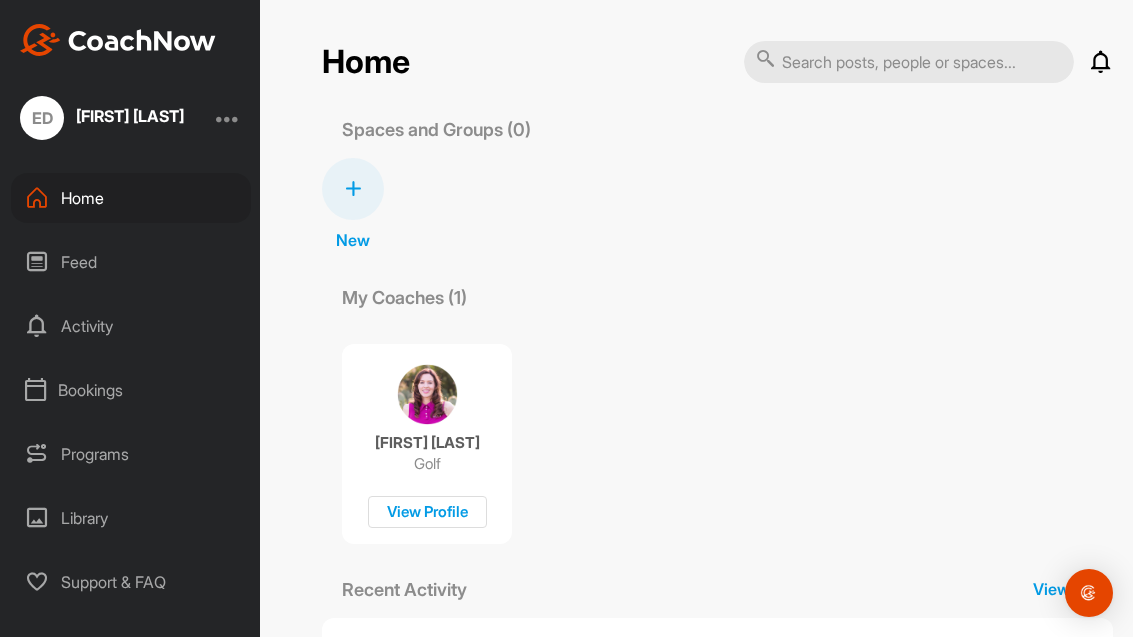click on "Bookings" at bounding box center [131, 390] 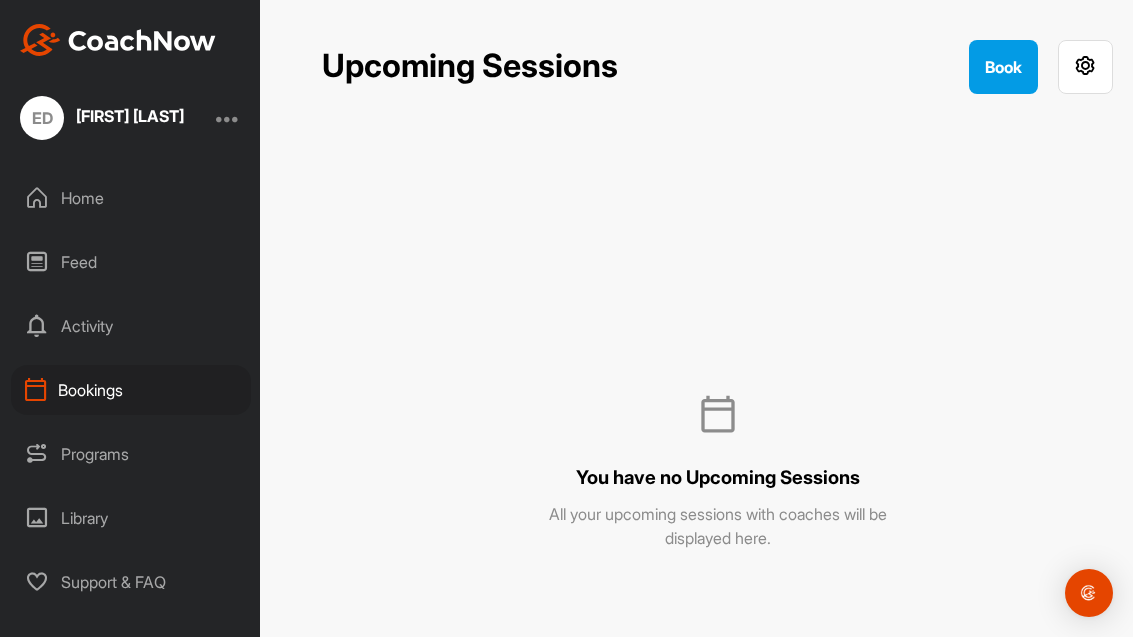 scroll, scrollTop: 0, scrollLeft: 0, axis: both 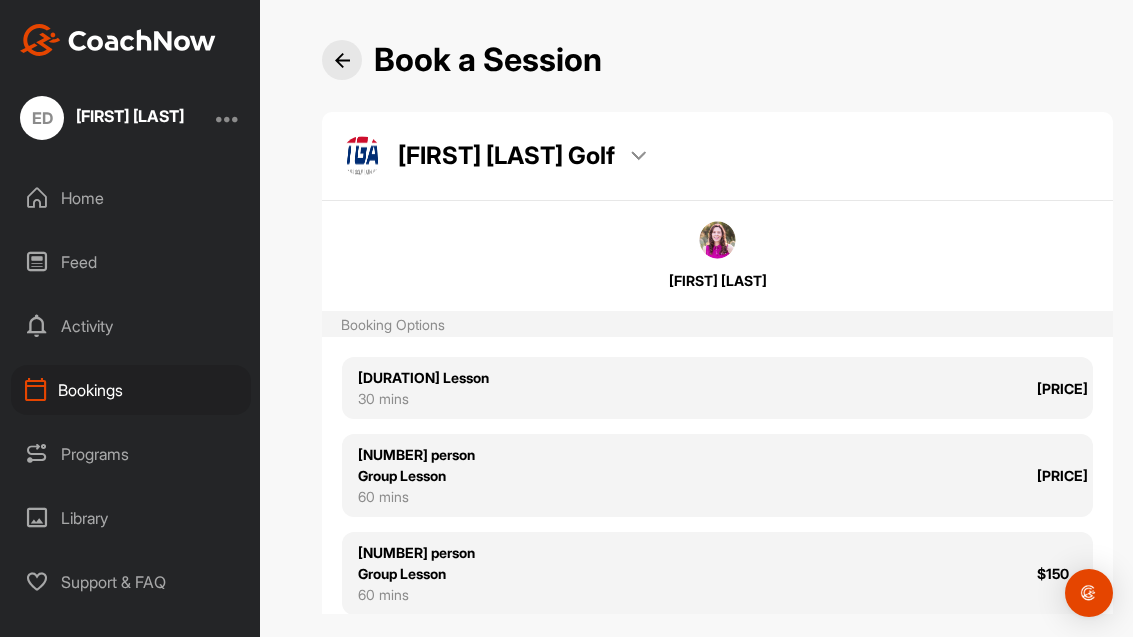 click on "[DURATION] Lesson [DURATION] [PRICE]" at bounding box center [717, 388] 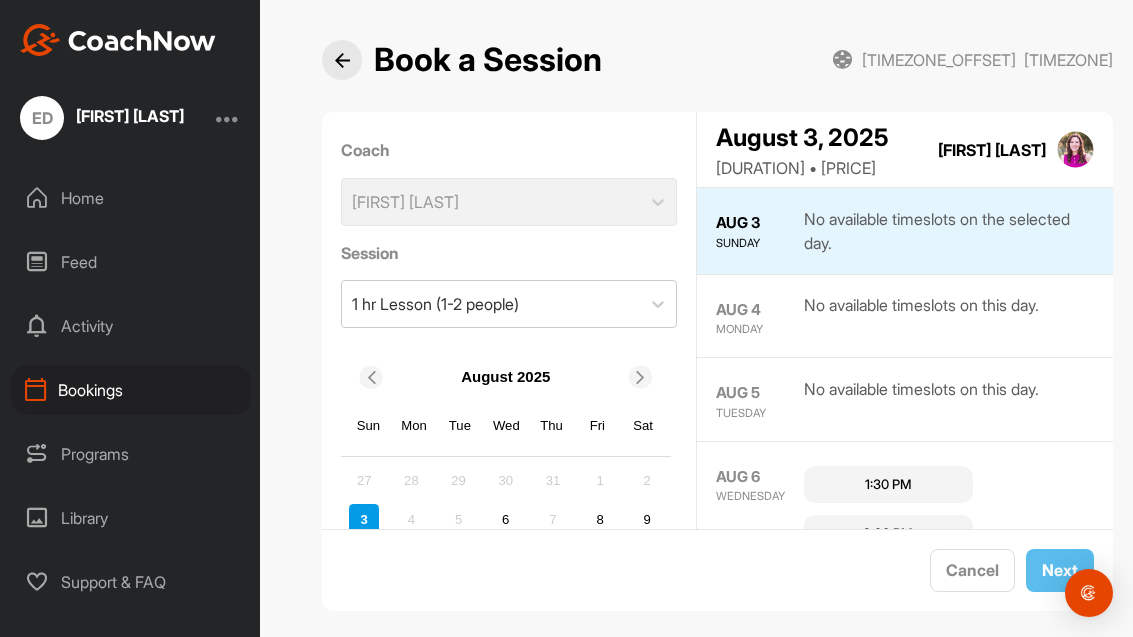 scroll, scrollTop: 28, scrollLeft: 0, axis: vertical 